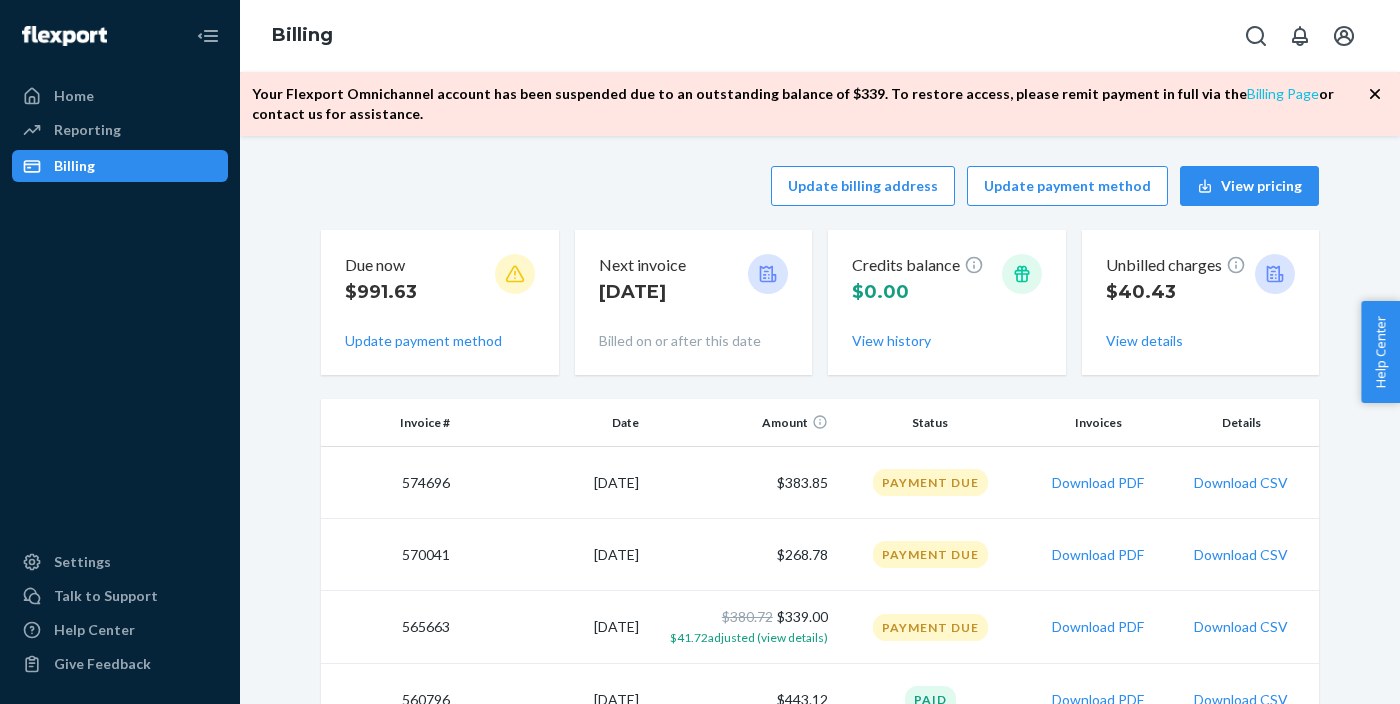 scroll, scrollTop: 0, scrollLeft: 0, axis: both 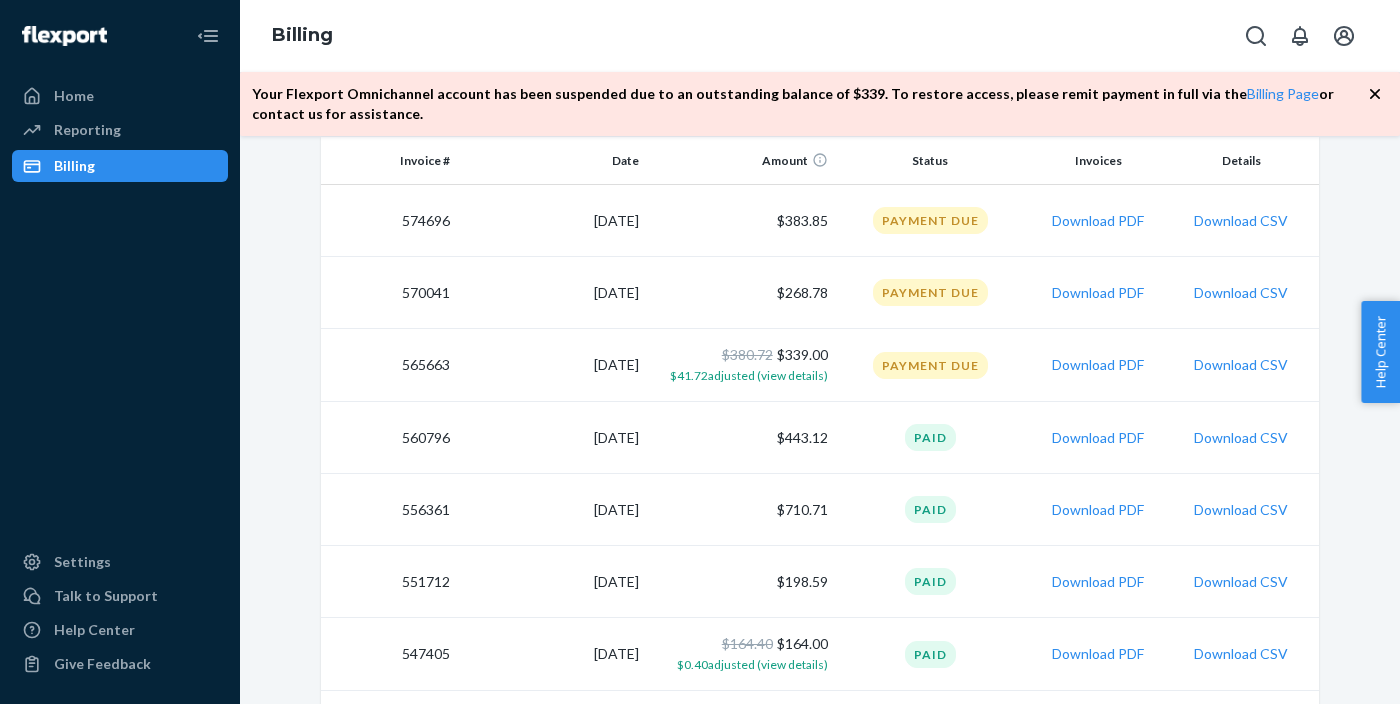 click on "[DATE]" at bounding box center [552, 365] 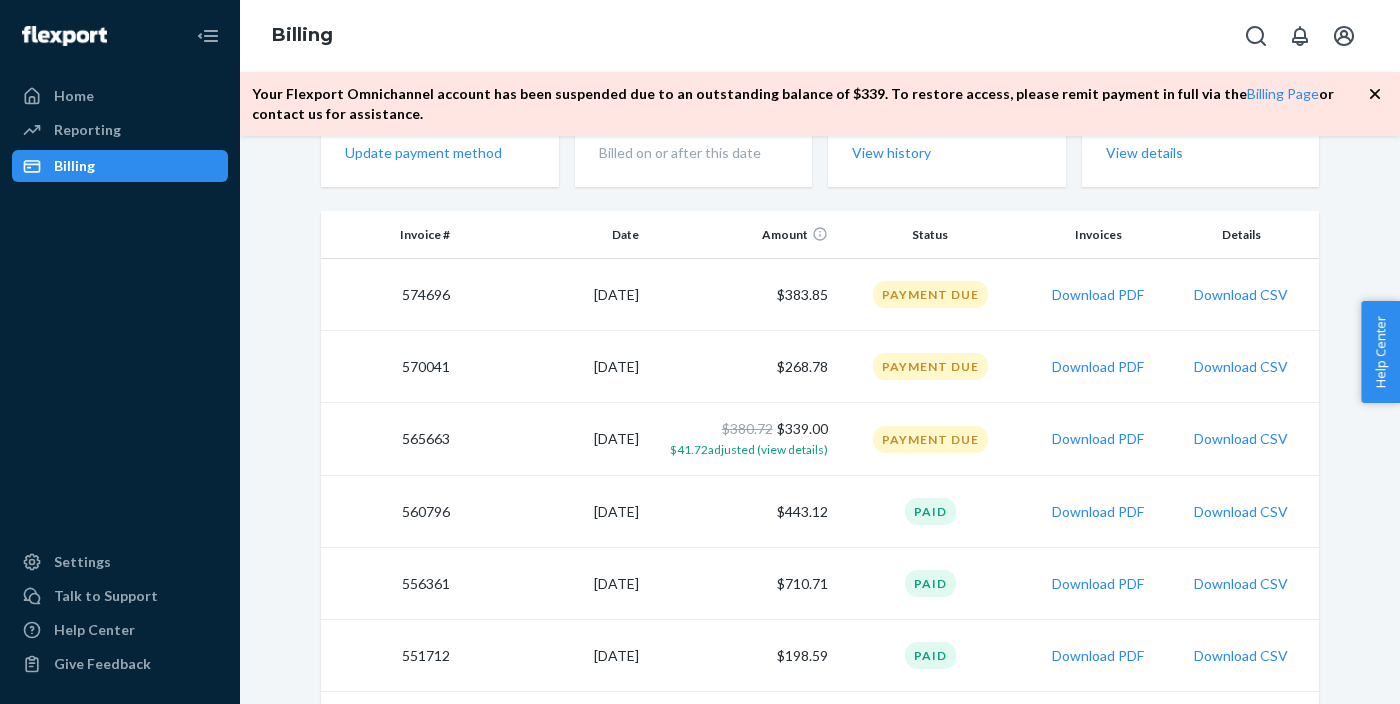 scroll, scrollTop: 154, scrollLeft: 0, axis: vertical 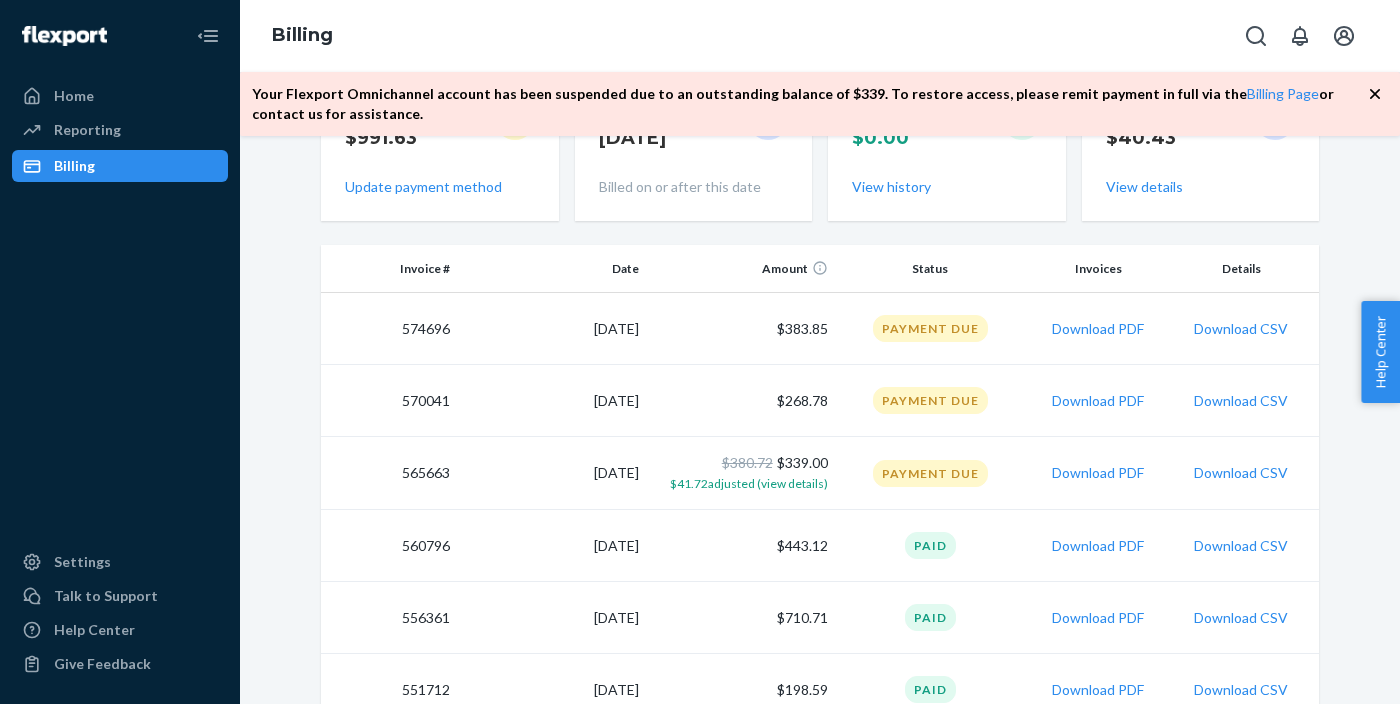 click on "Payment Due" at bounding box center [930, 473] 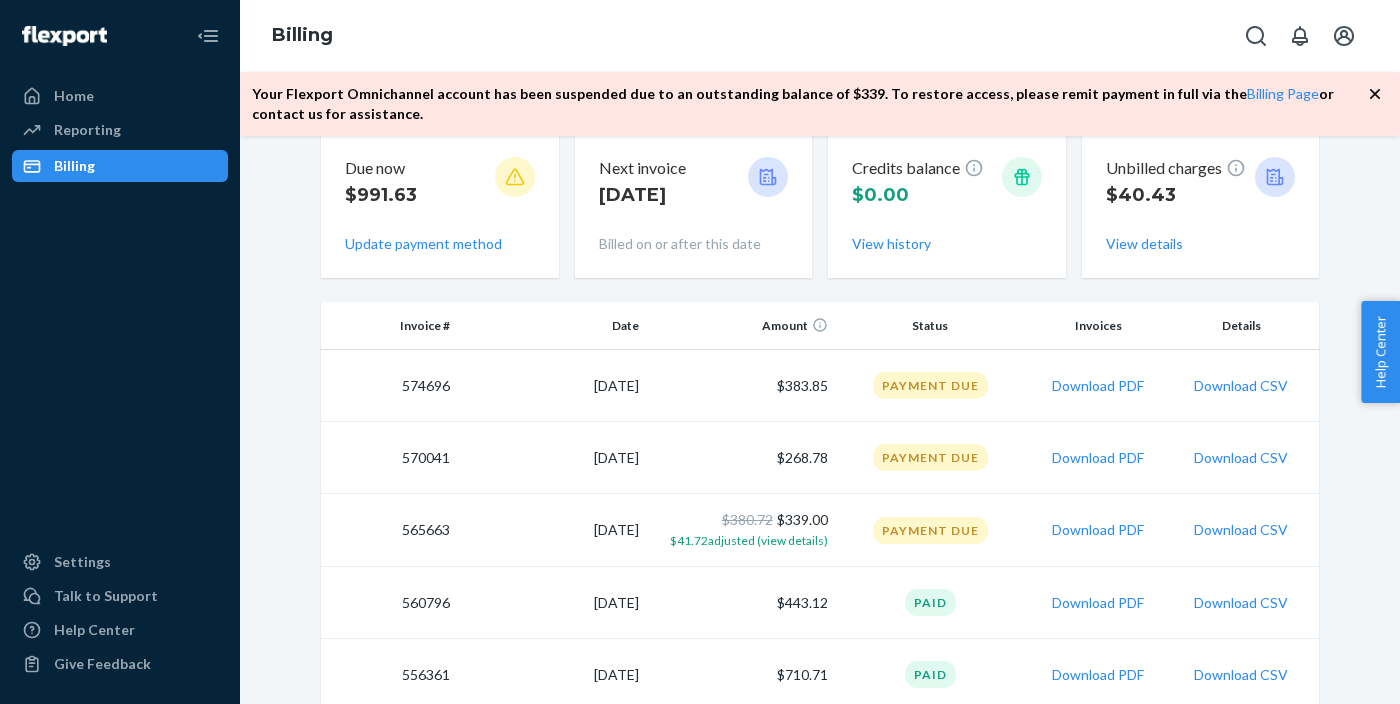 scroll, scrollTop: 83, scrollLeft: 0, axis: vertical 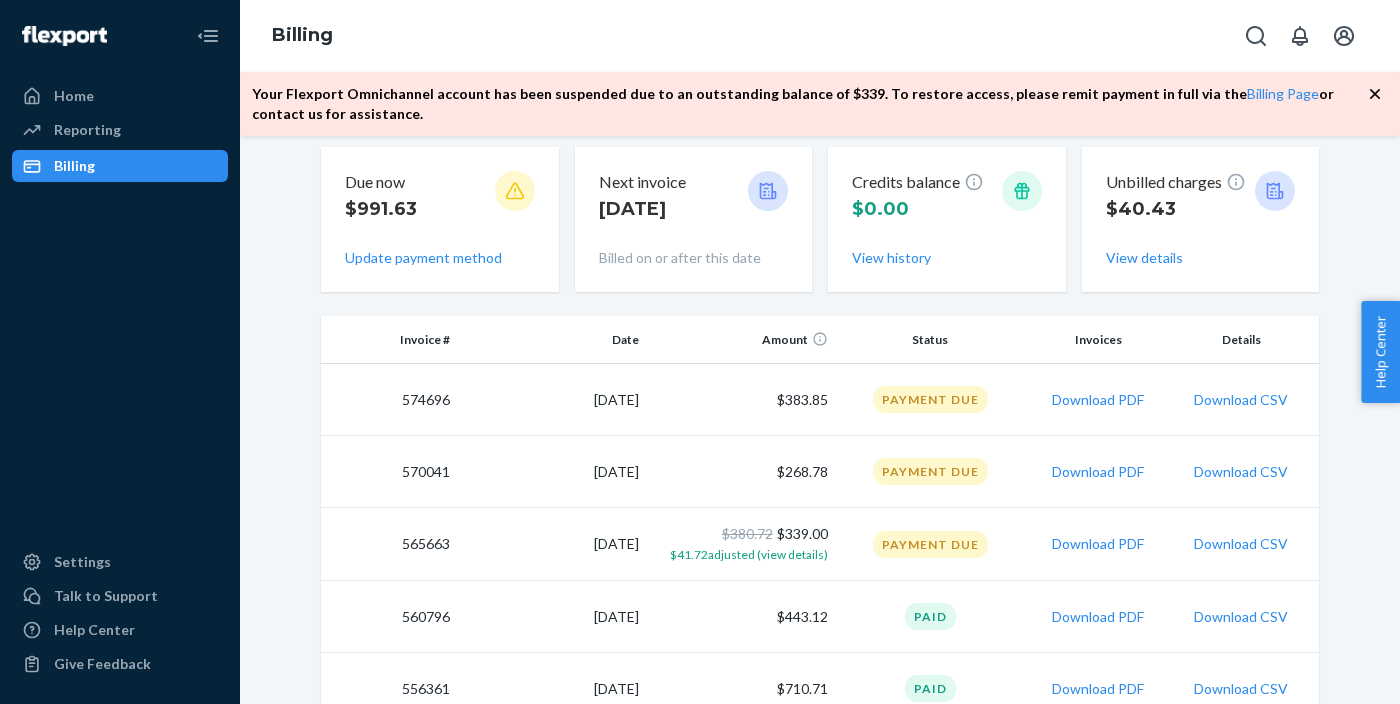 click on "Payment Due" at bounding box center (930, 544) 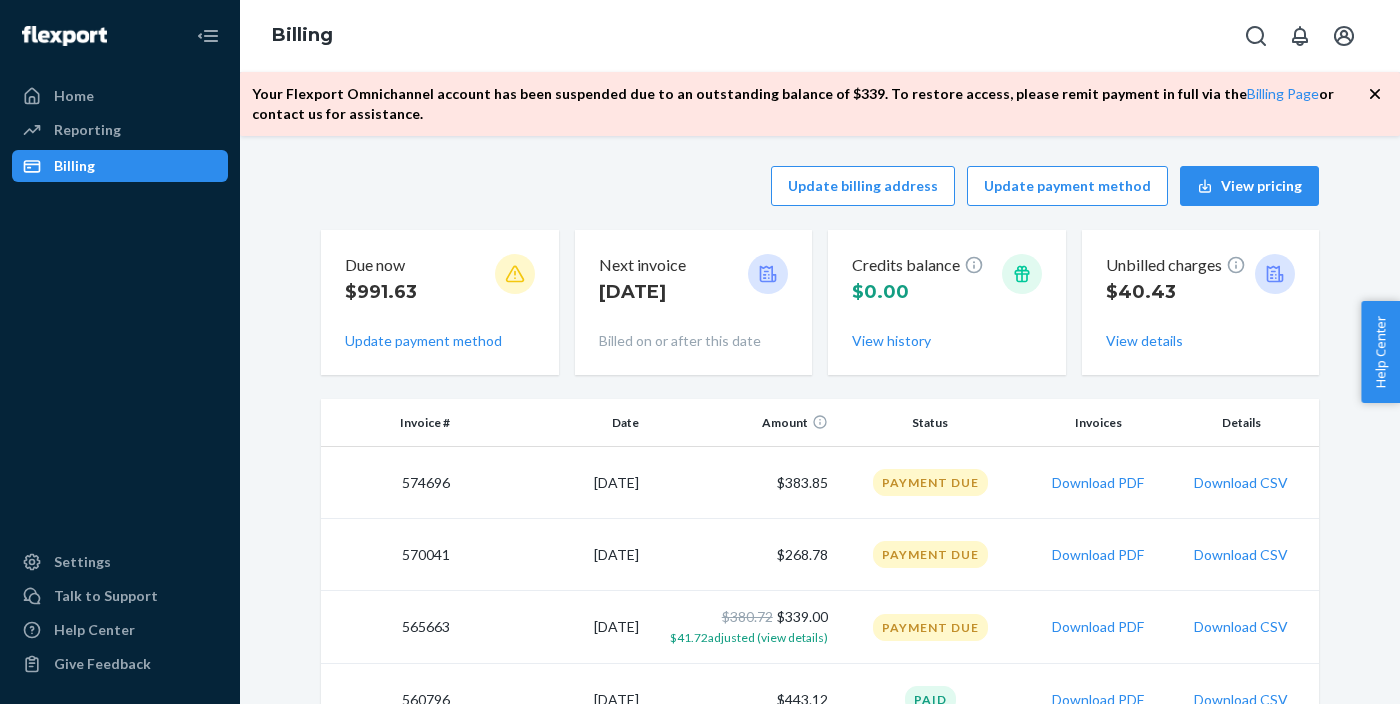 scroll, scrollTop: 148, scrollLeft: 0, axis: vertical 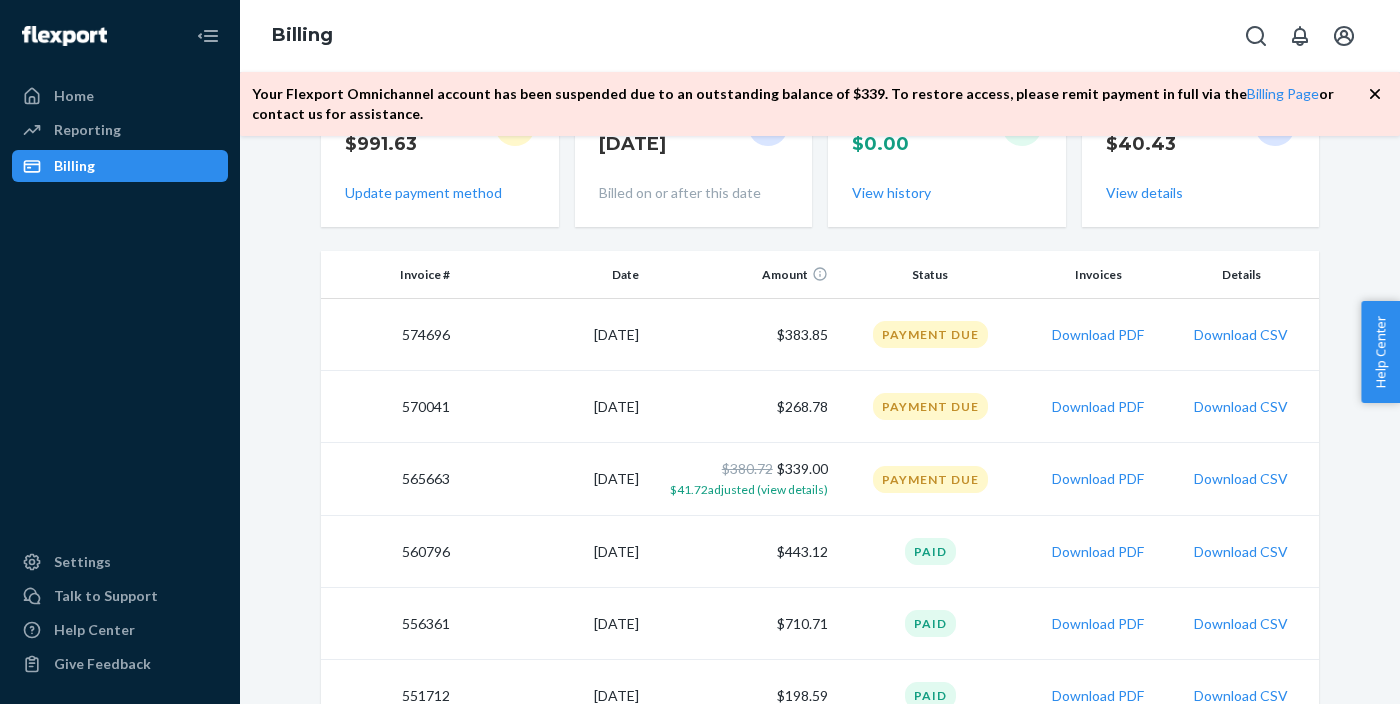 click on "[DATE]" at bounding box center [552, 479] 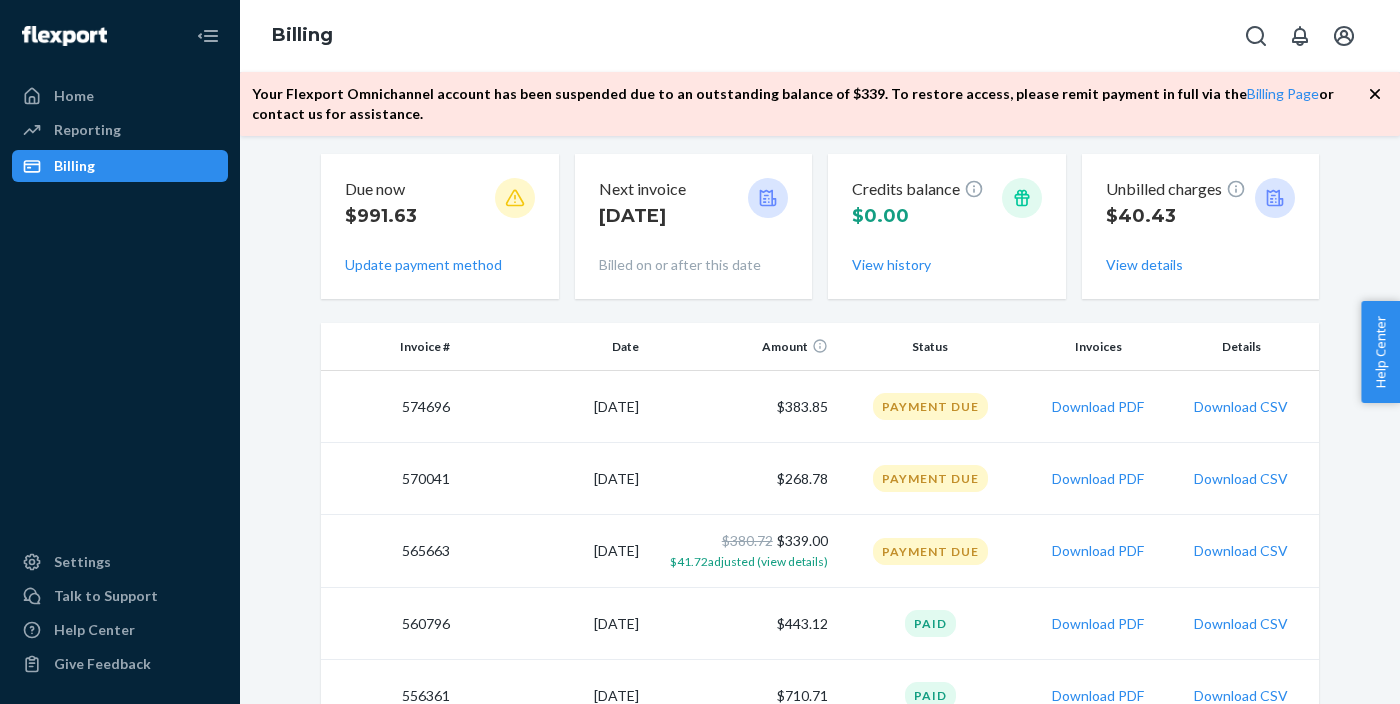 scroll, scrollTop: 0, scrollLeft: 0, axis: both 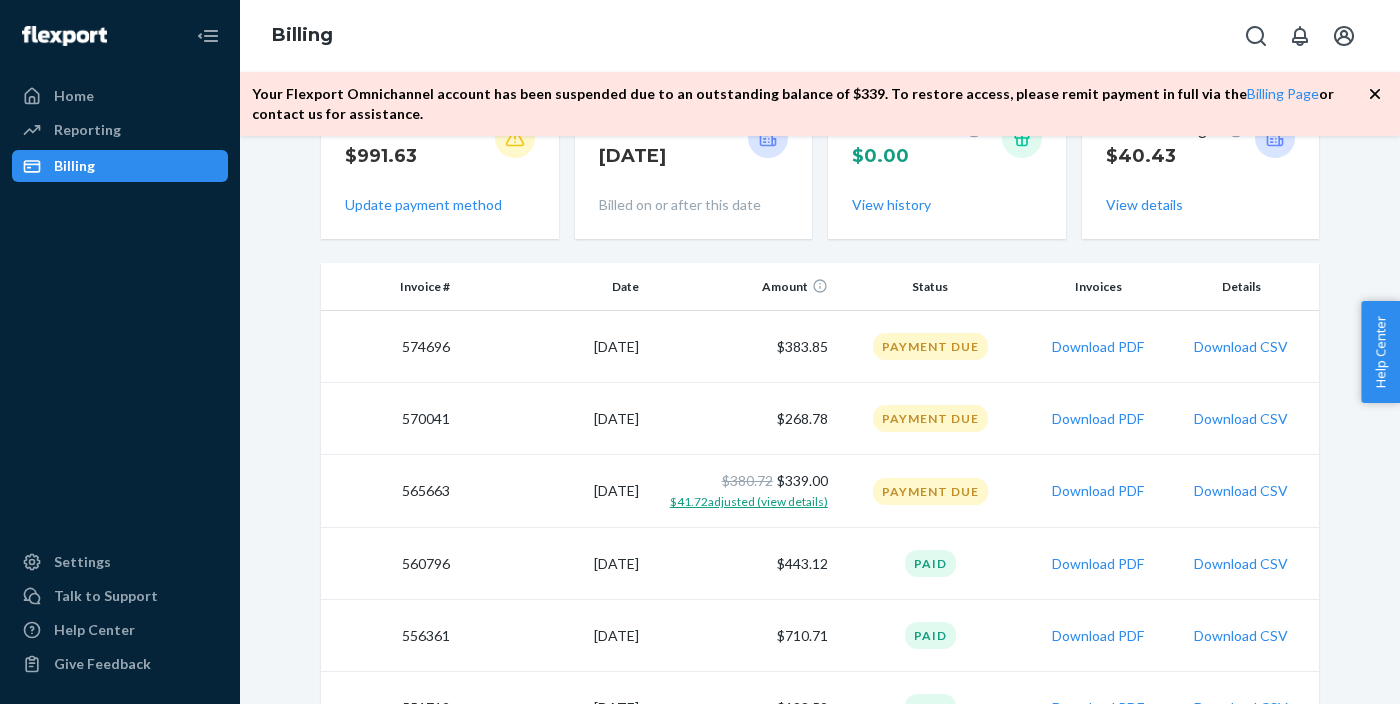 click on "$41.72  adjusted (view details)" at bounding box center [749, 501] 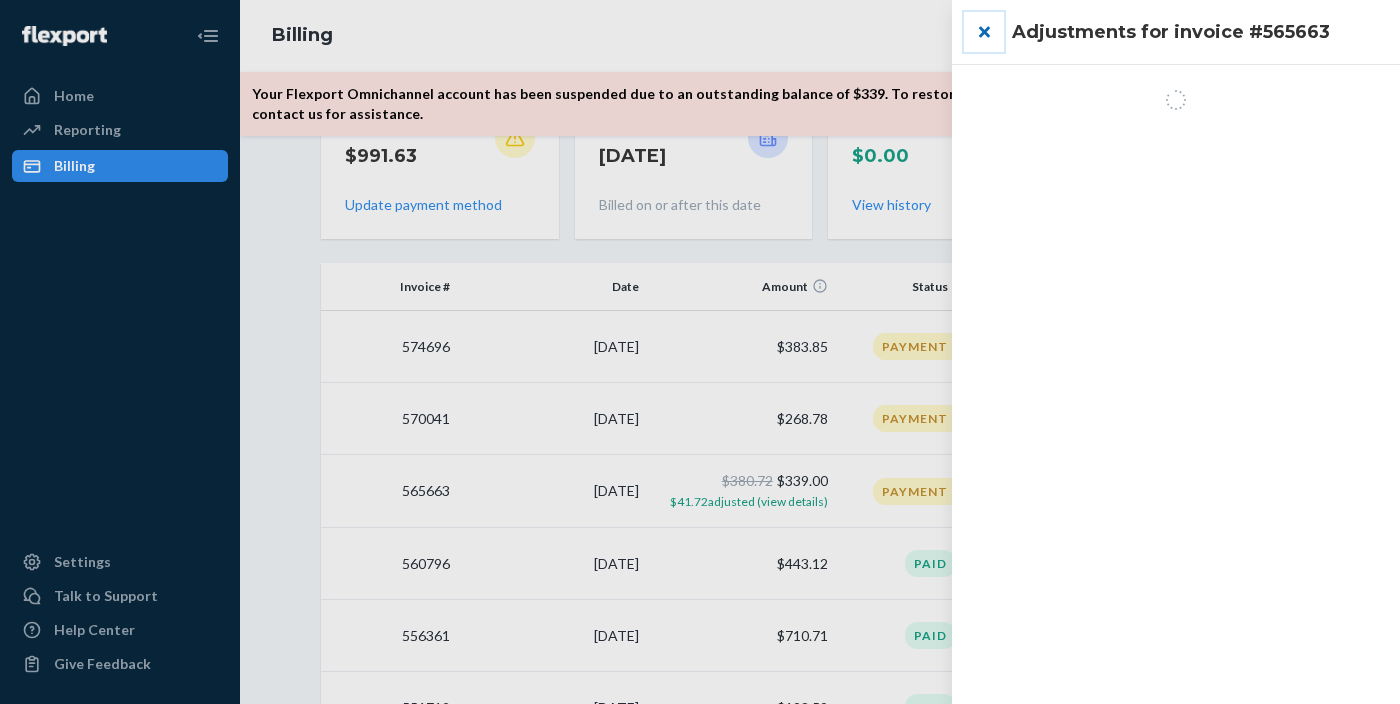 click at bounding box center (984, 32) 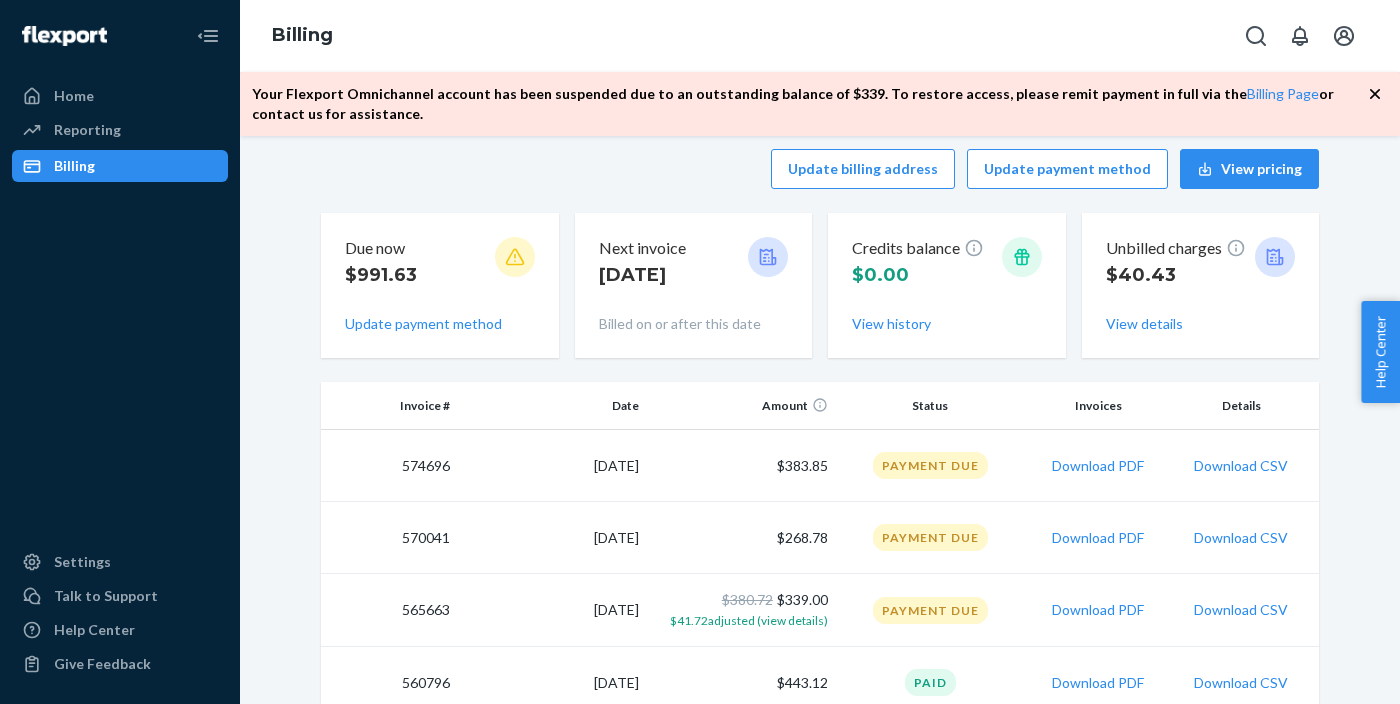 scroll, scrollTop: 0, scrollLeft: 0, axis: both 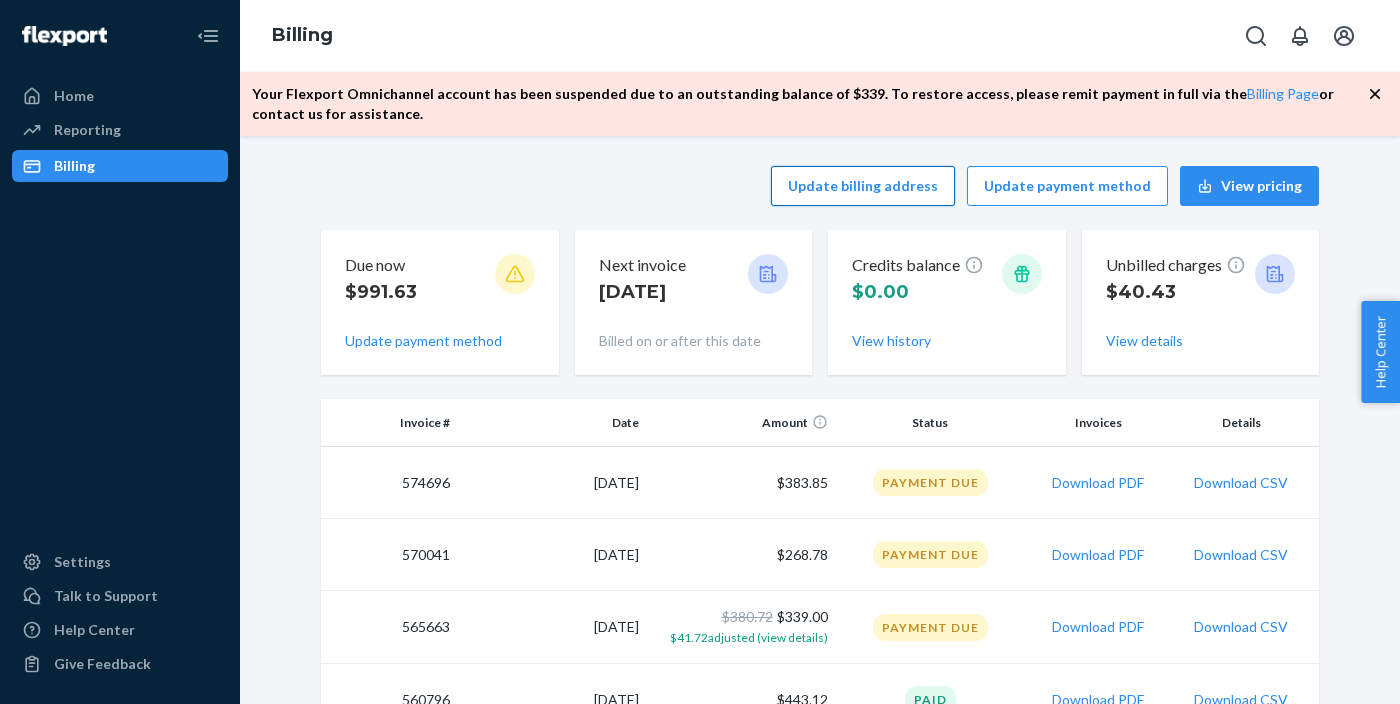 click on "Update billing address" at bounding box center [863, 186] 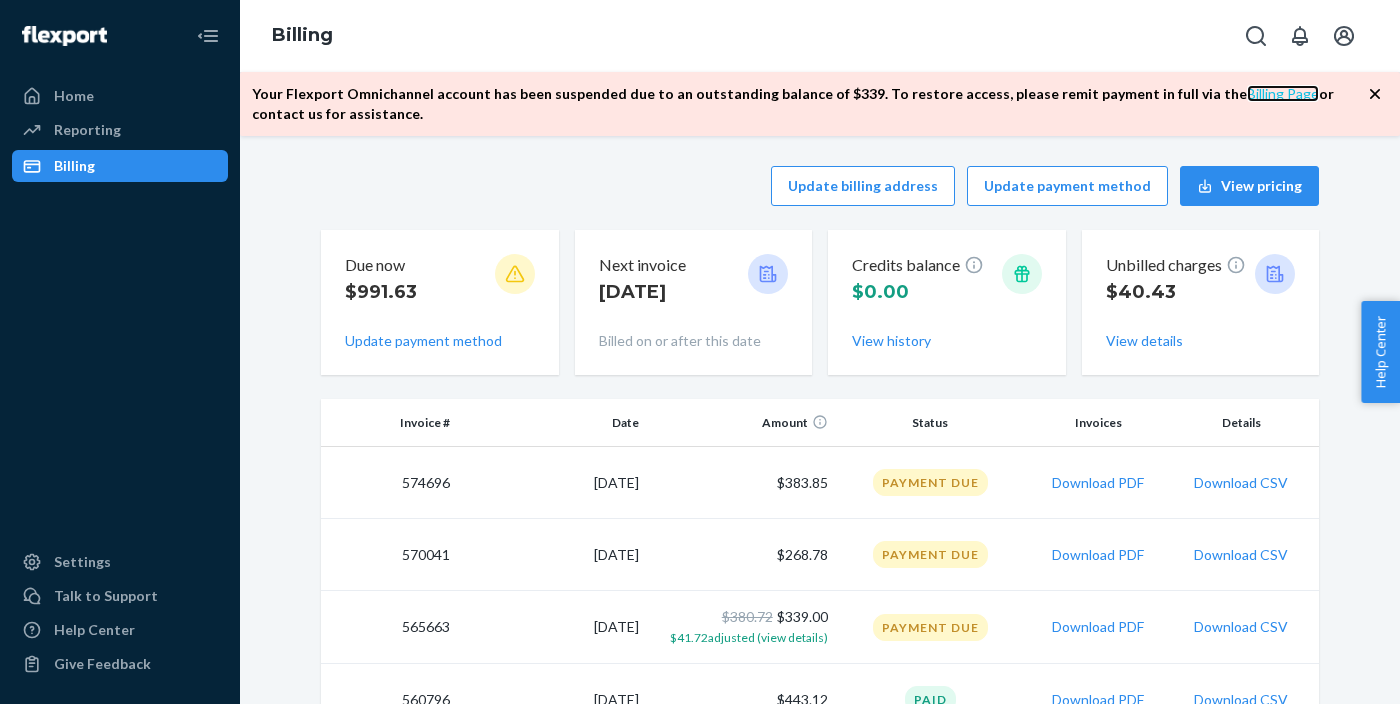 click on "Billing Page" at bounding box center [1283, 93] 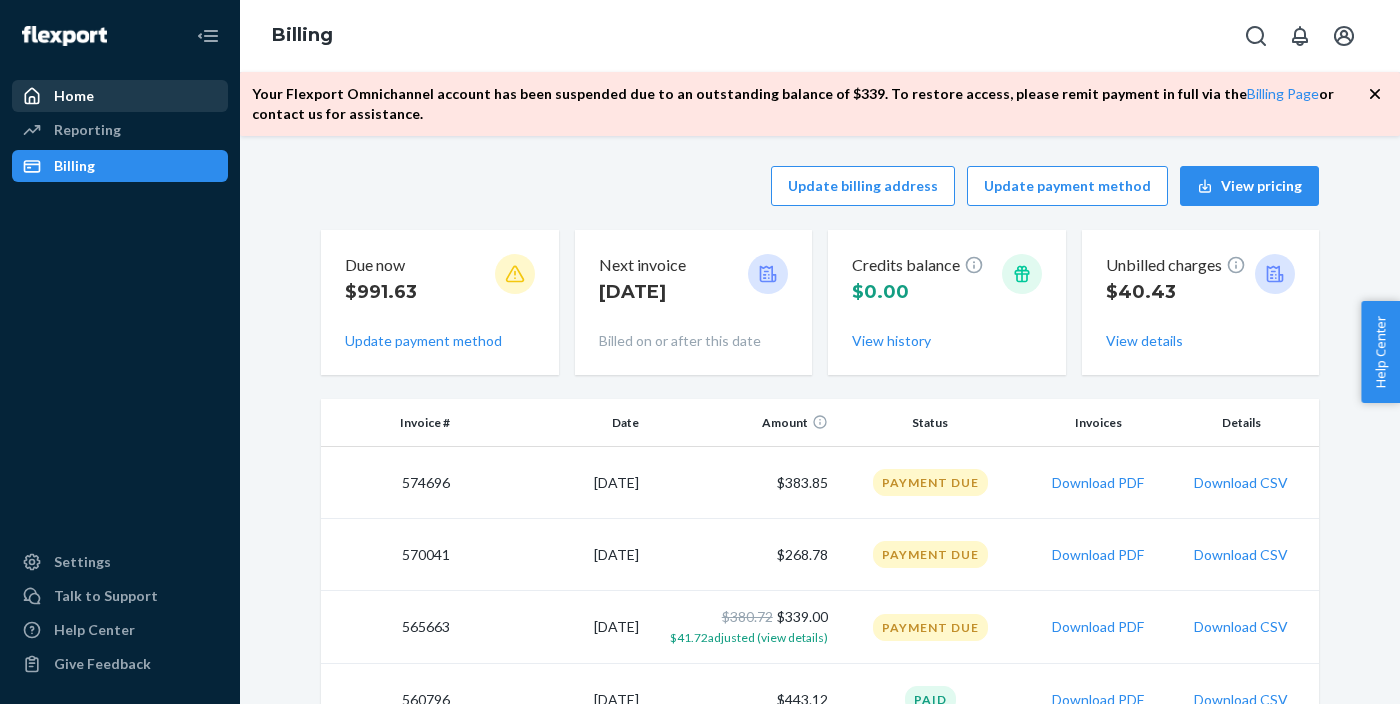 click on "Home" at bounding box center (74, 96) 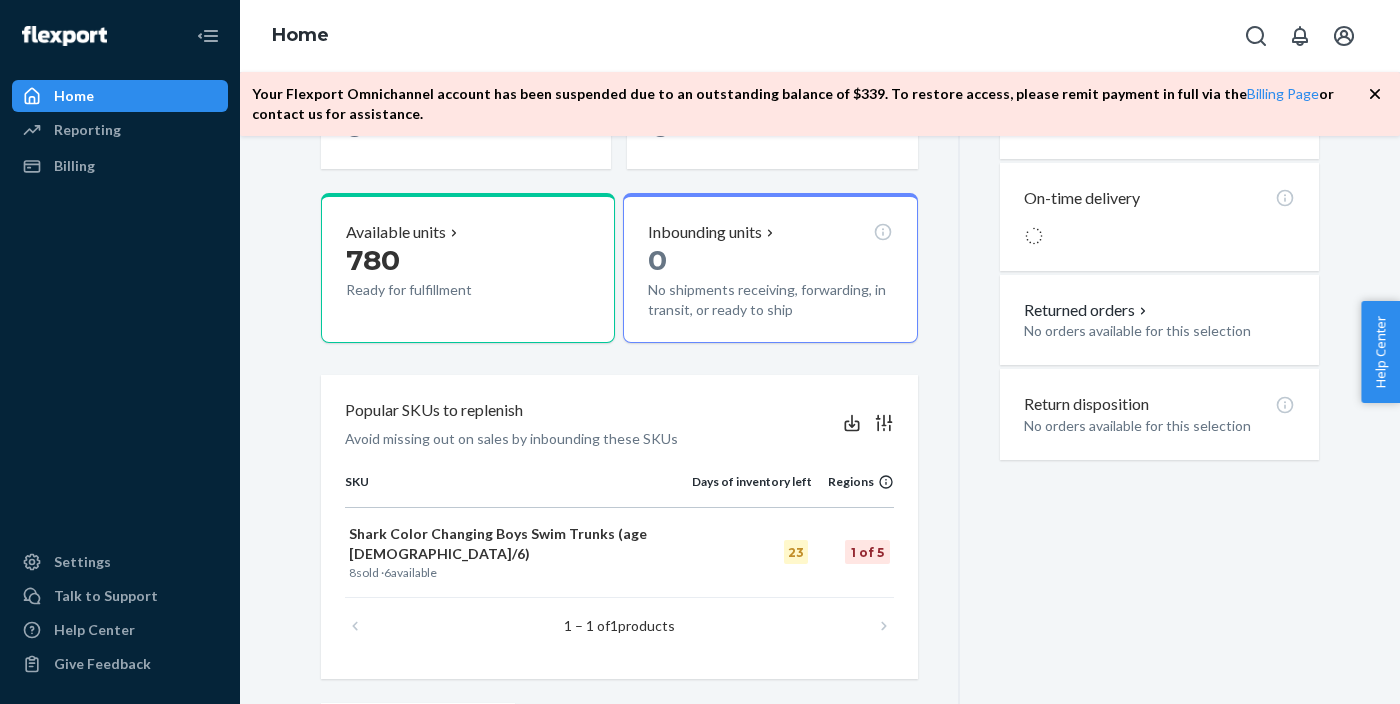 scroll, scrollTop: 697, scrollLeft: 0, axis: vertical 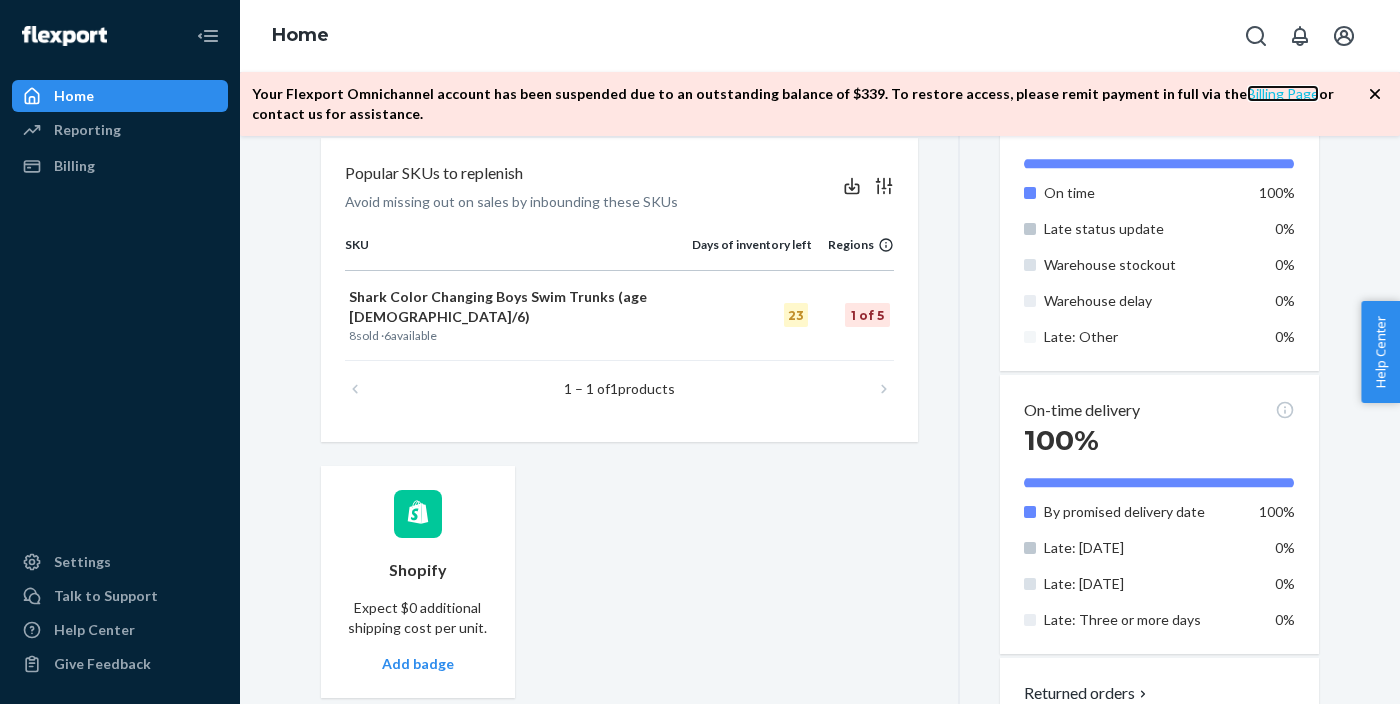 click on "Billing Page" at bounding box center (1283, 93) 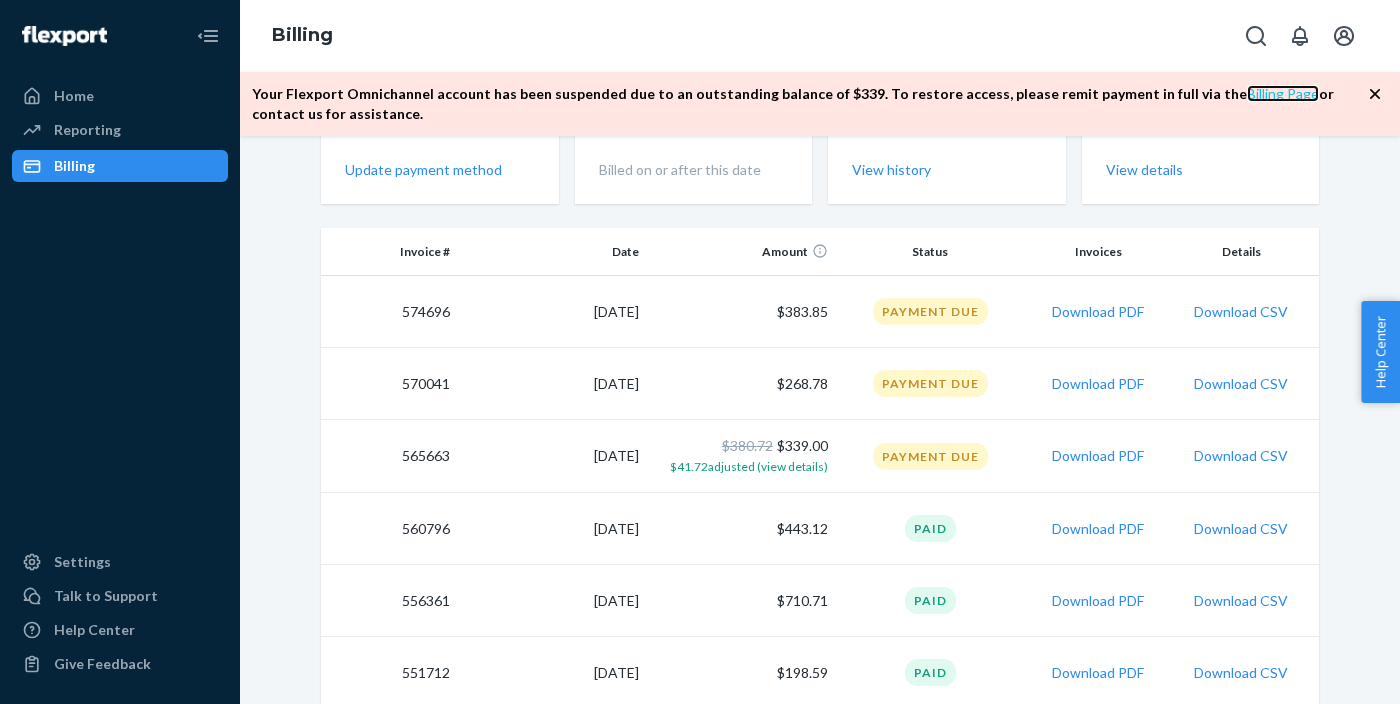 scroll, scrollTop: 172, scrollLeft: 0, axis: vertical 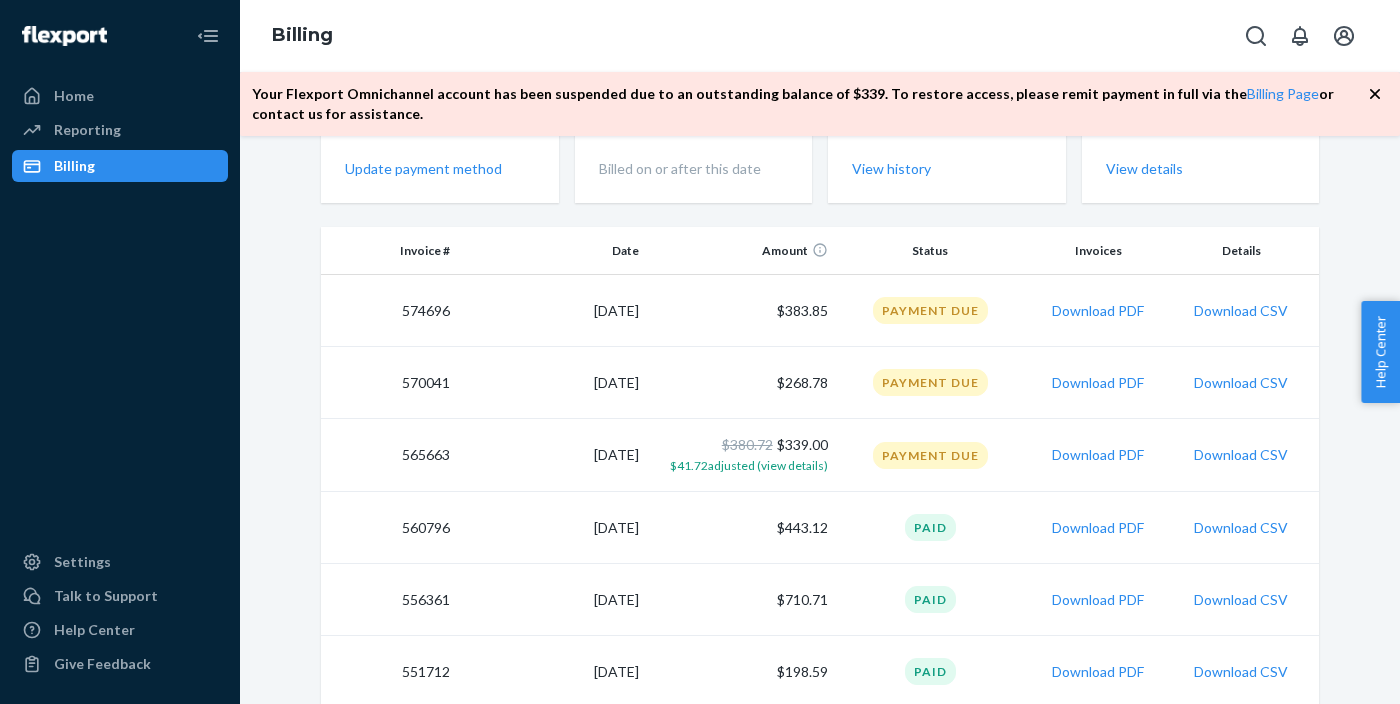 click on "Payment Due" at bounding box center [930, 455] 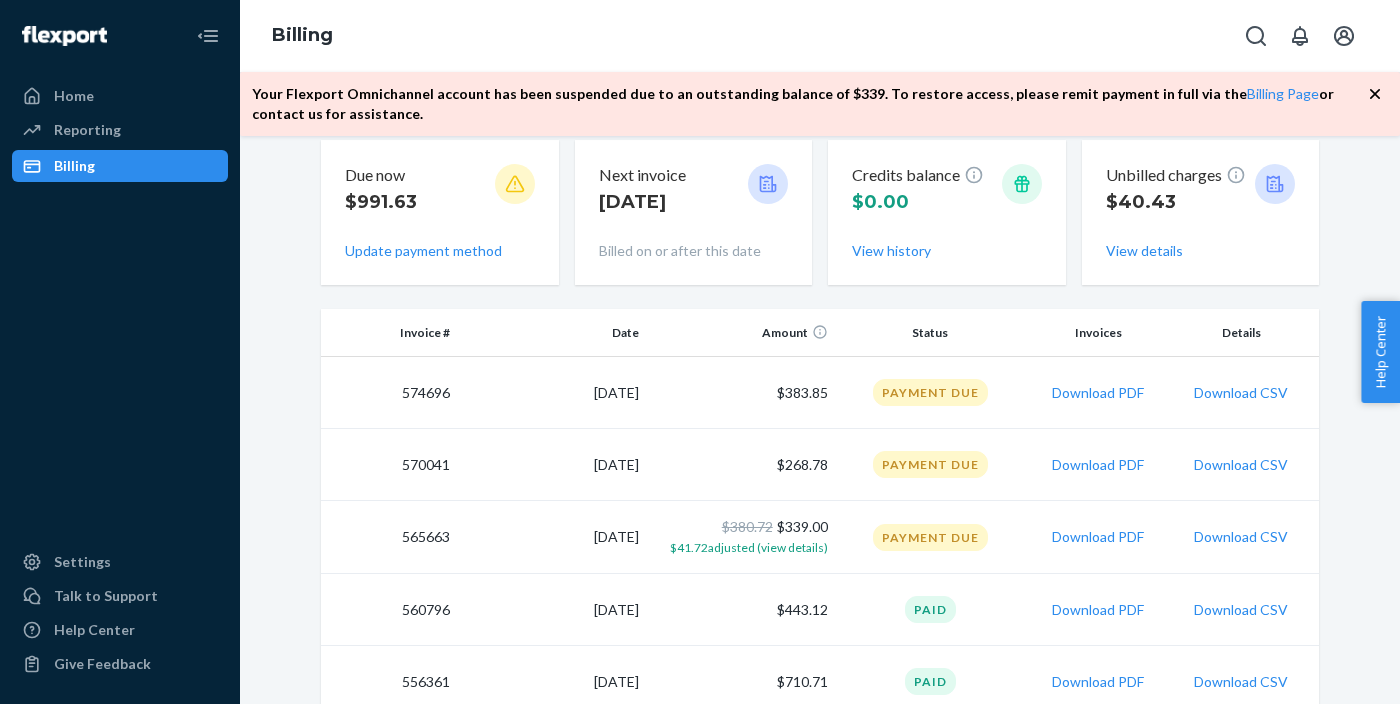 scroll, scrollTop: 82, scrollLeft: 0, axis: vertical 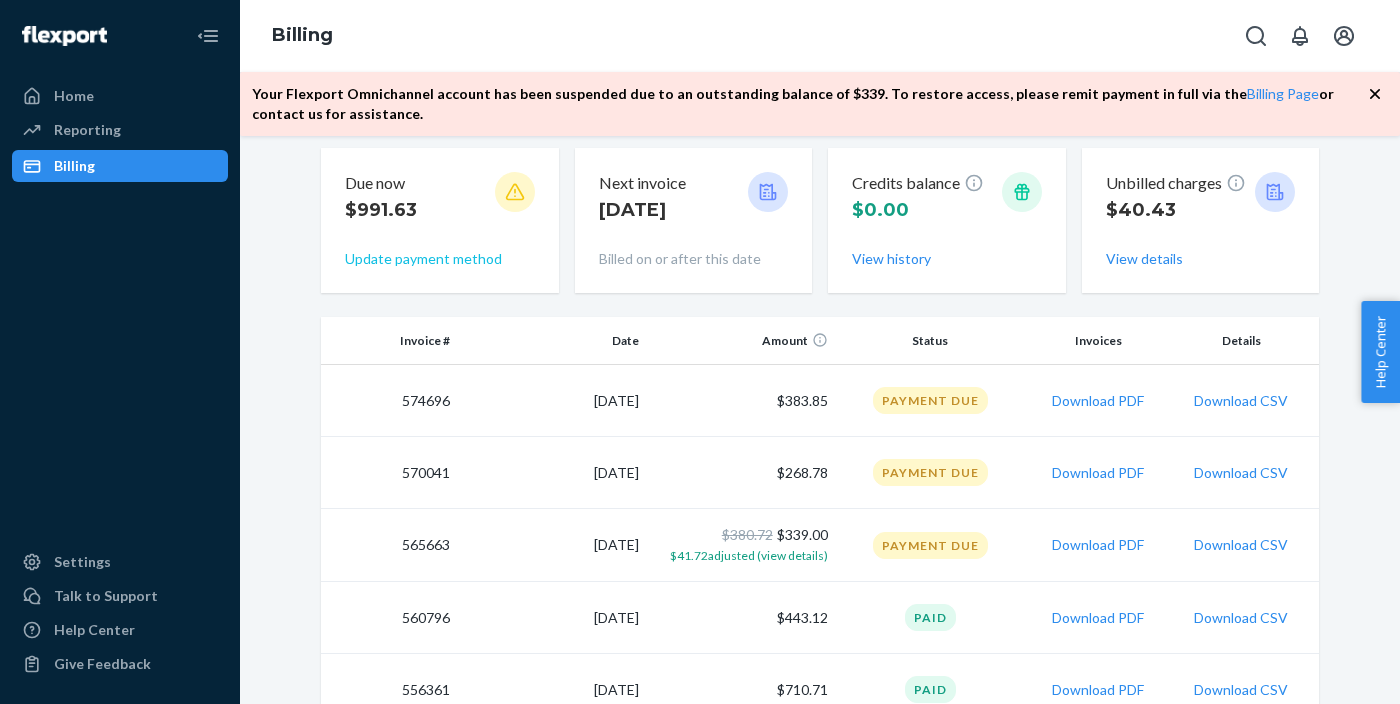 click on "Update payment method" at bounding box center (423, 259) 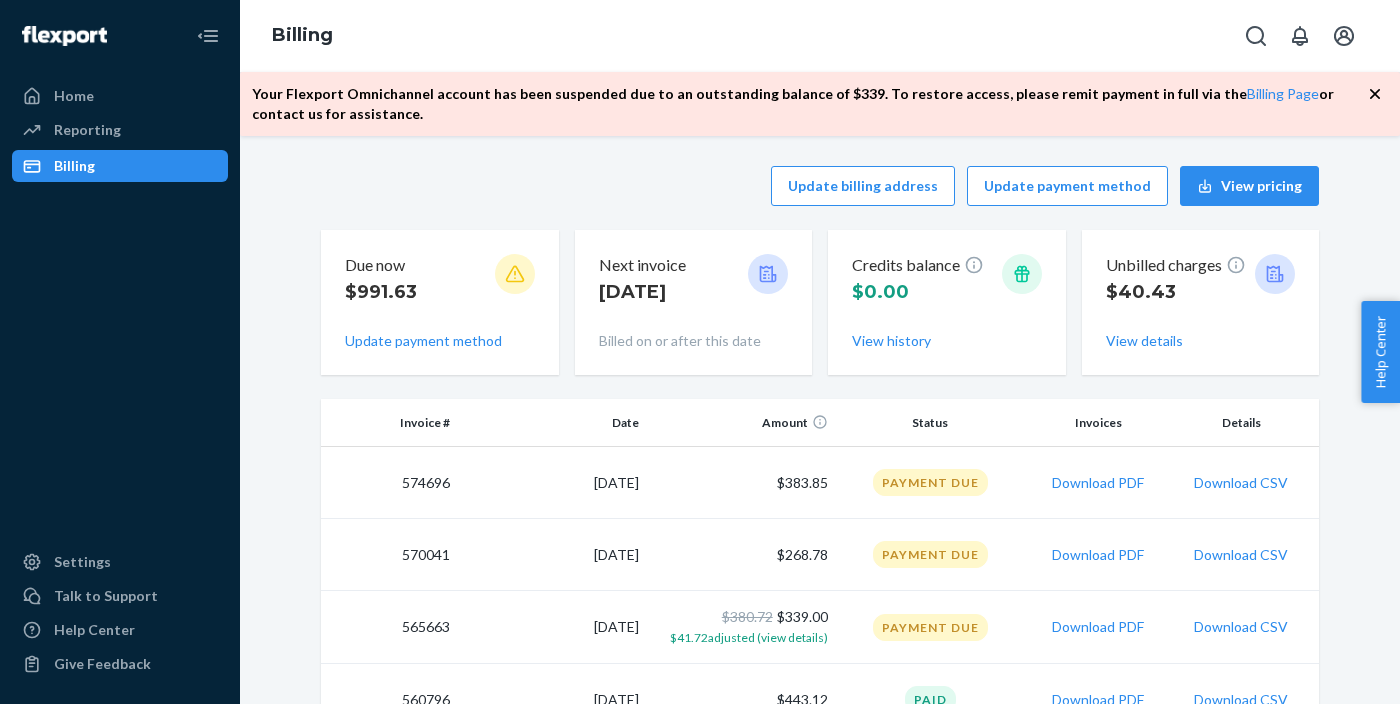 scroll, scrollTop: 0, scrollLeft: 0, axis: both 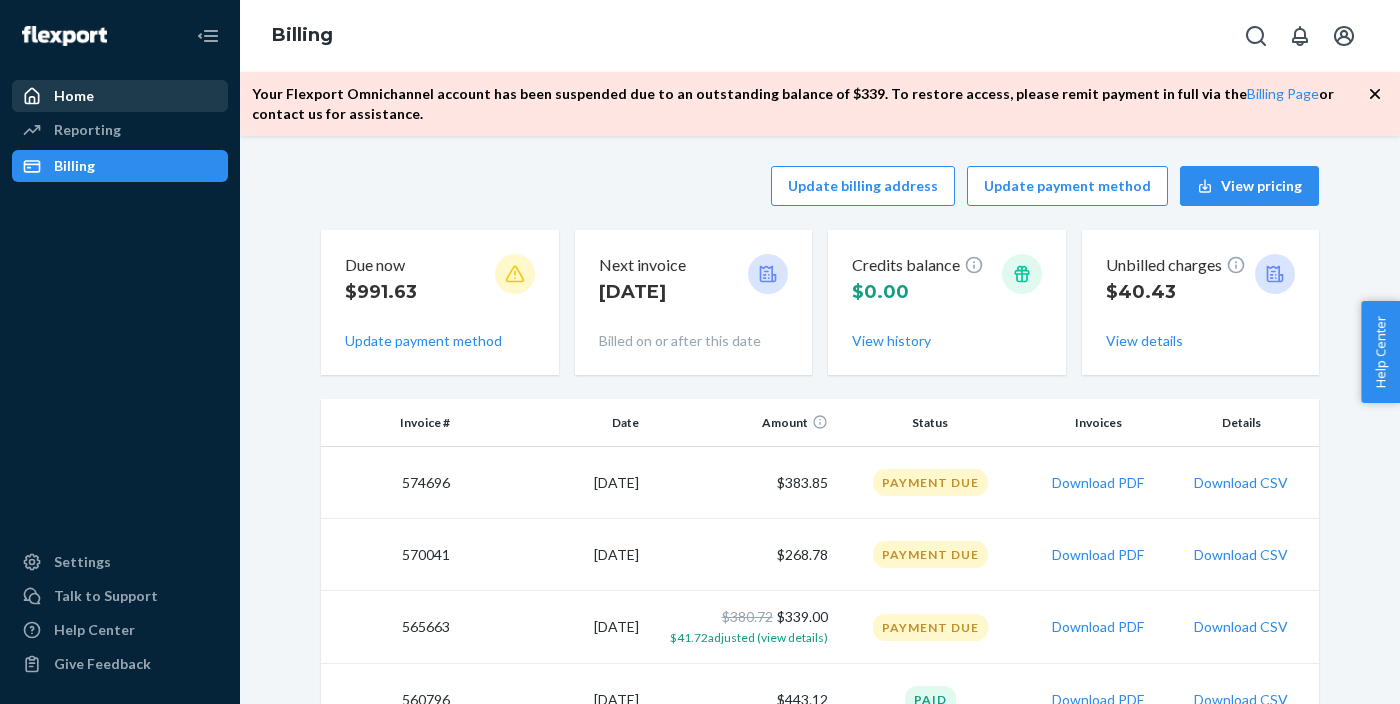 click on "Home" at bounding box center [74, 96] 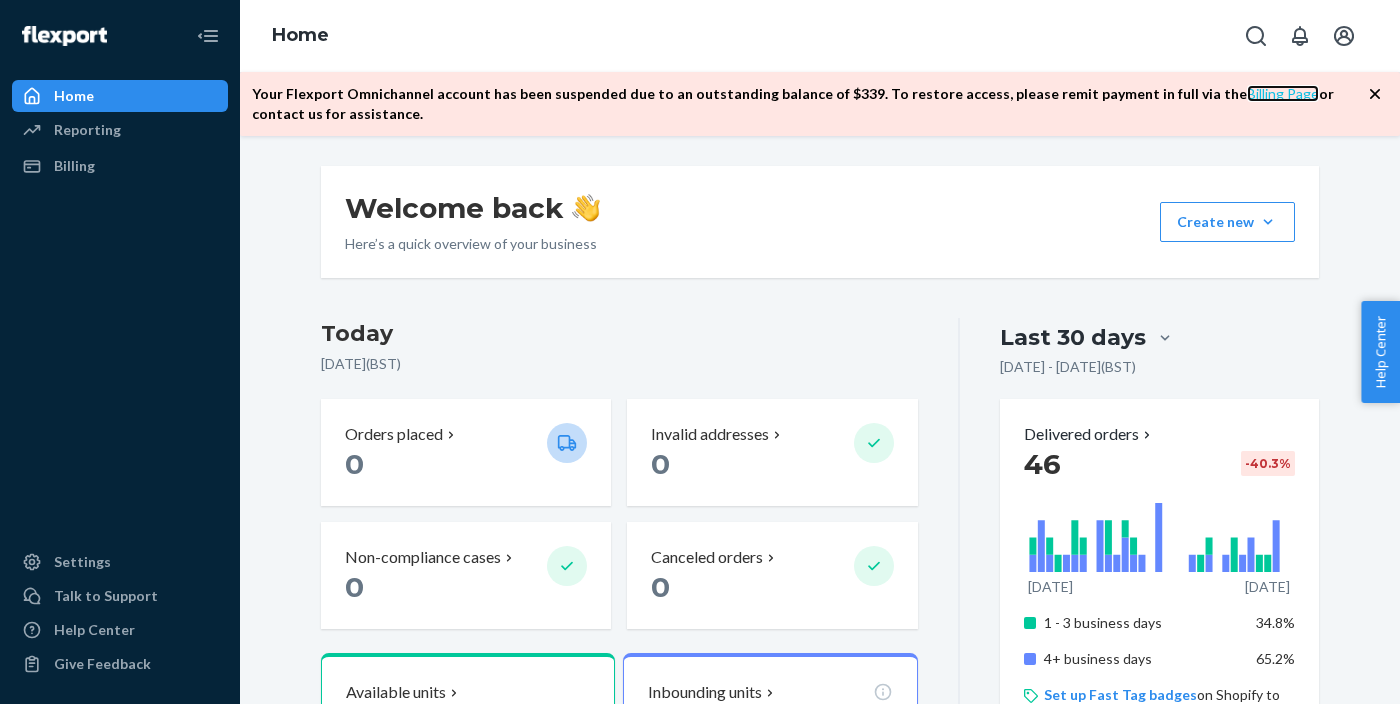 click on "Billing Page" at bounding box center (1283, 93) 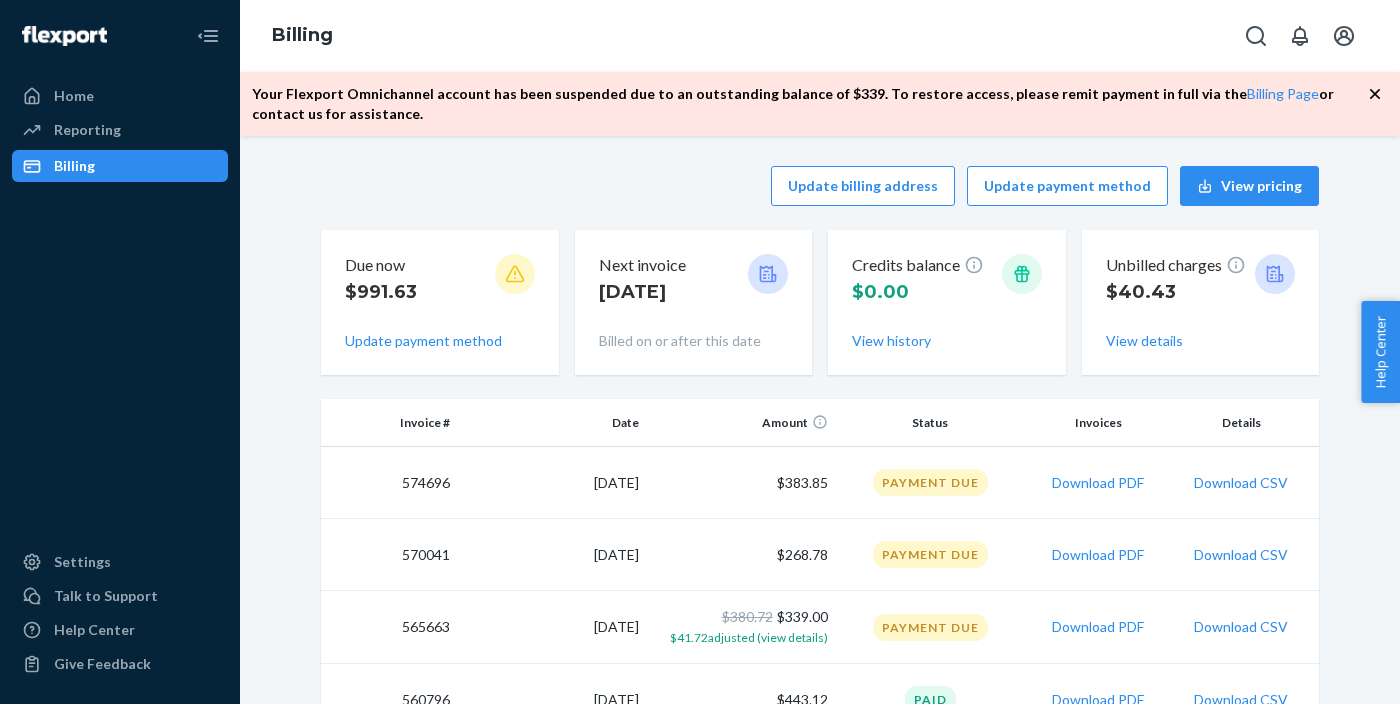 scroll, scrollTop: 0, scrollLeft: 0, axis: both 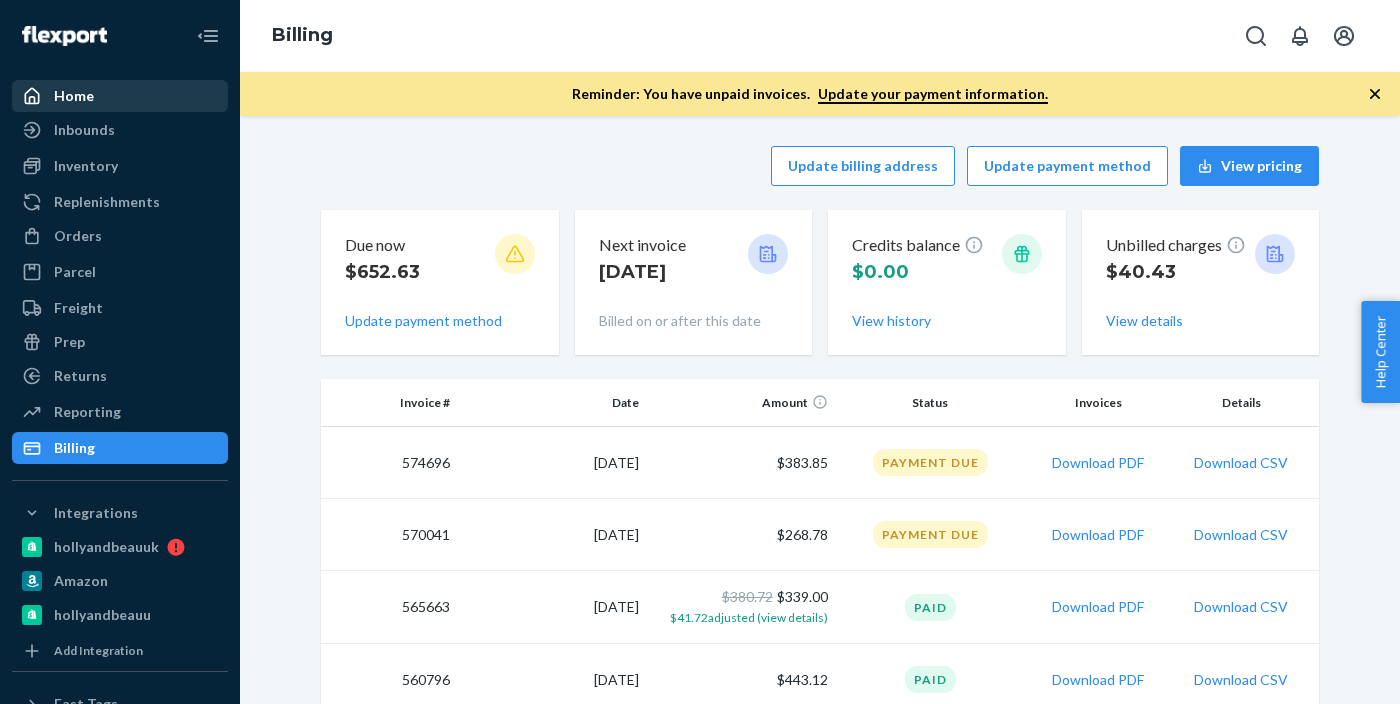 click on "Home" at bounding box center [74, 96] 